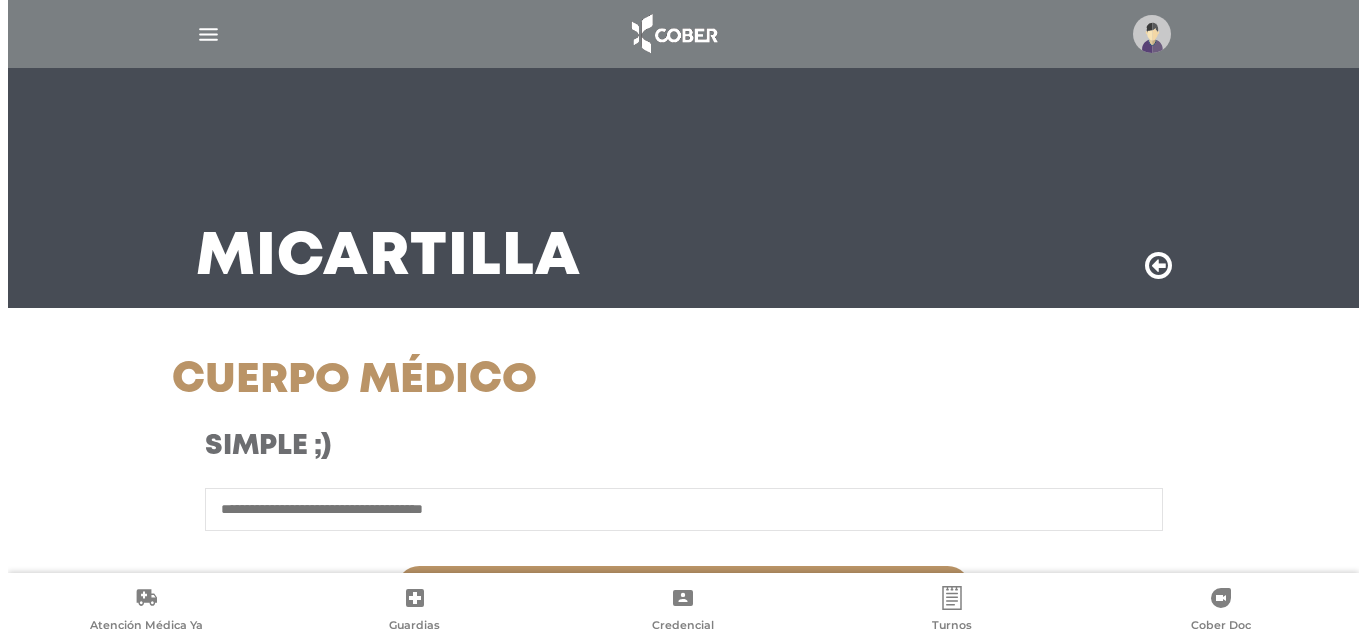 scroll, scrollTop: 55, scrollLeft: 0, axis: vertical 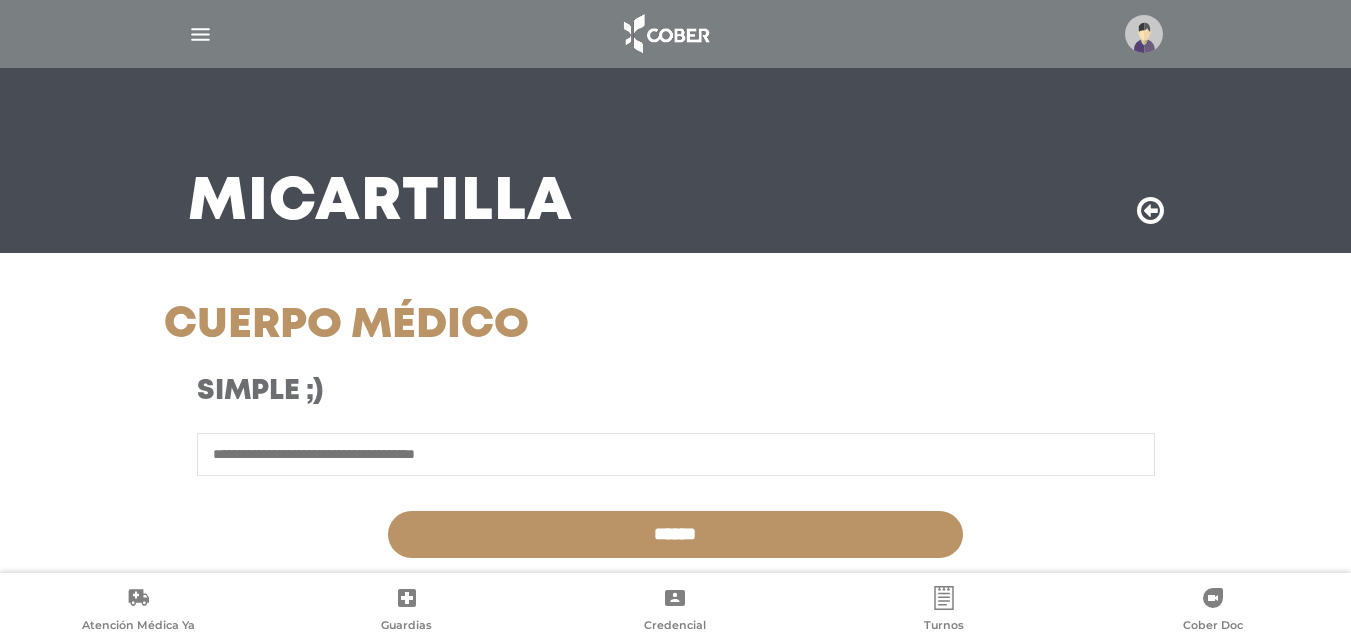 click at bounding box center [1144, 34] 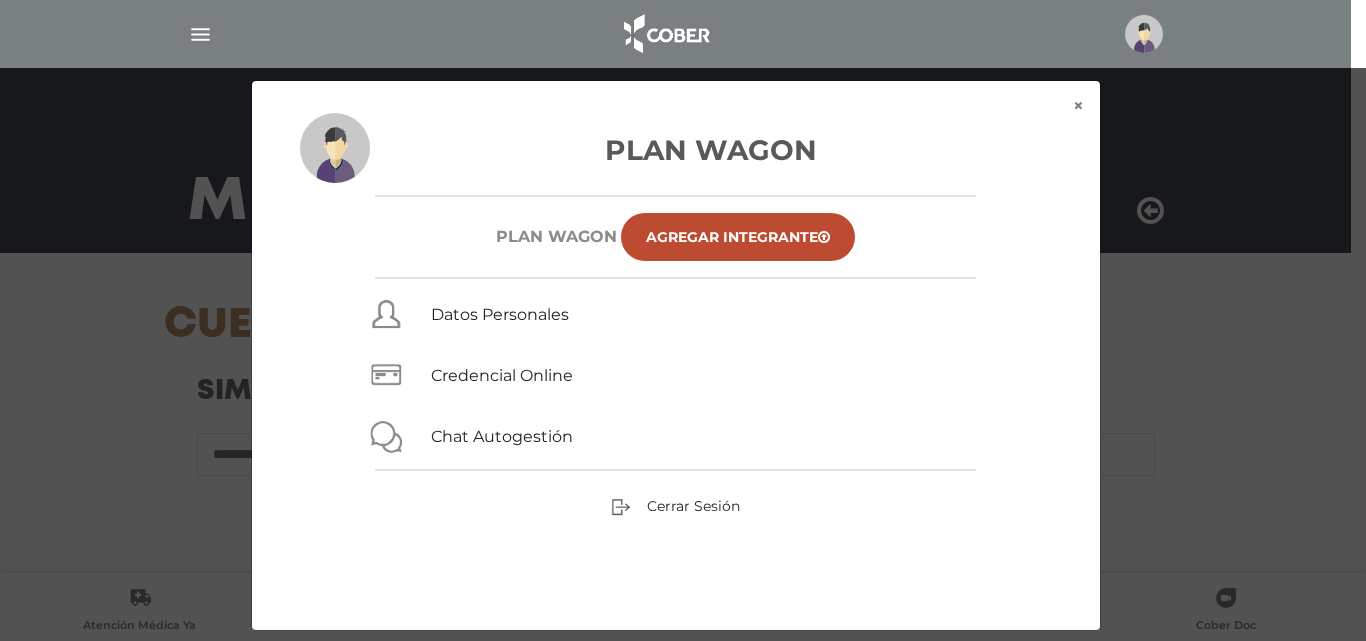click on "Cerrar Sesión" at bounding box center [676, 506] 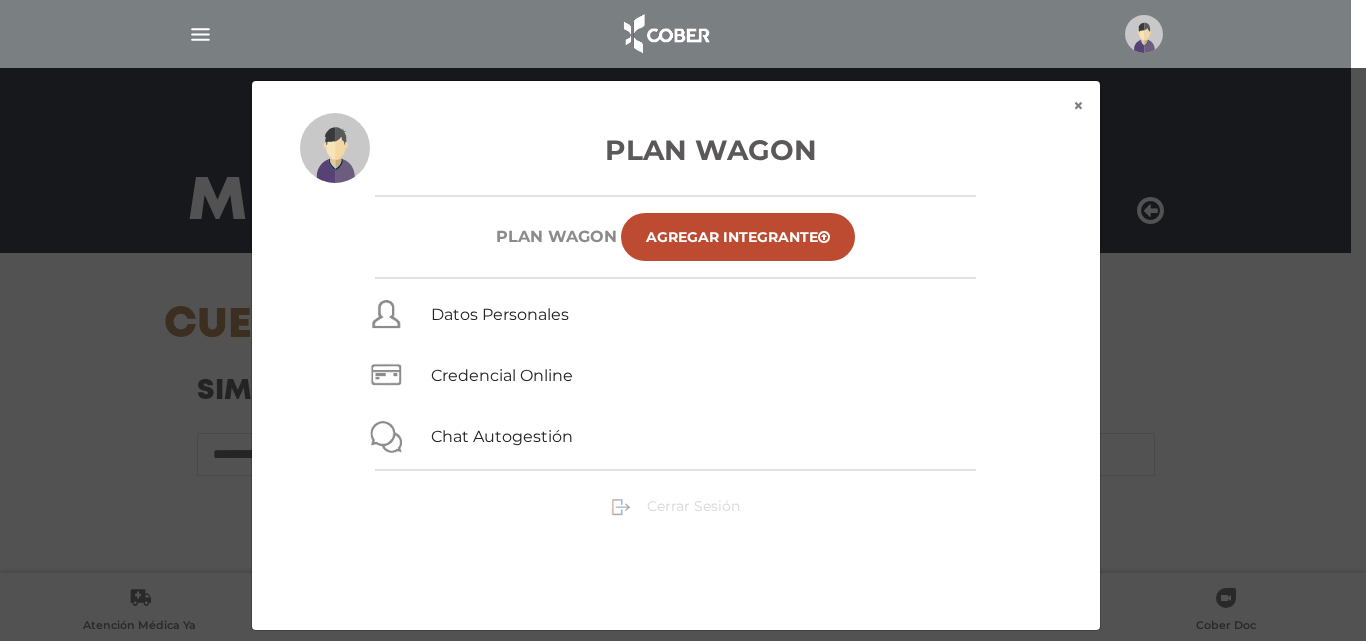 click on "Cerrar Sesión" at bounding box center (693, 506) 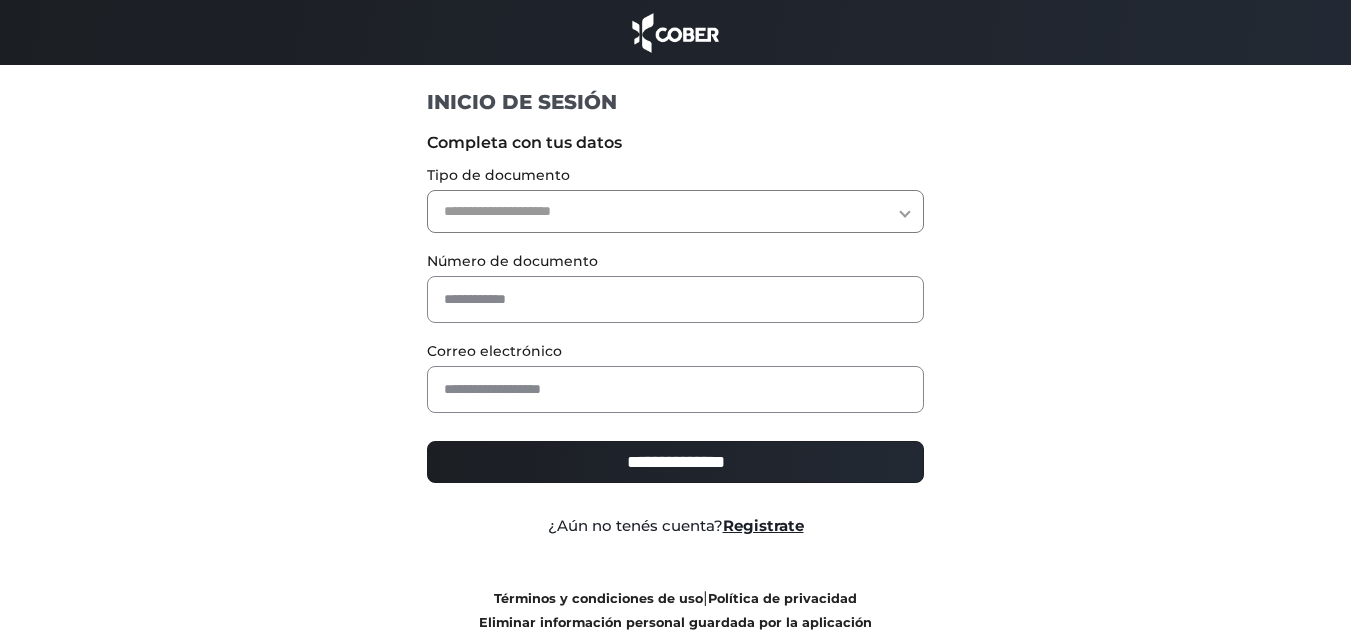 scroll, scrollTop: 0, scrollLeft: 0, axis: both 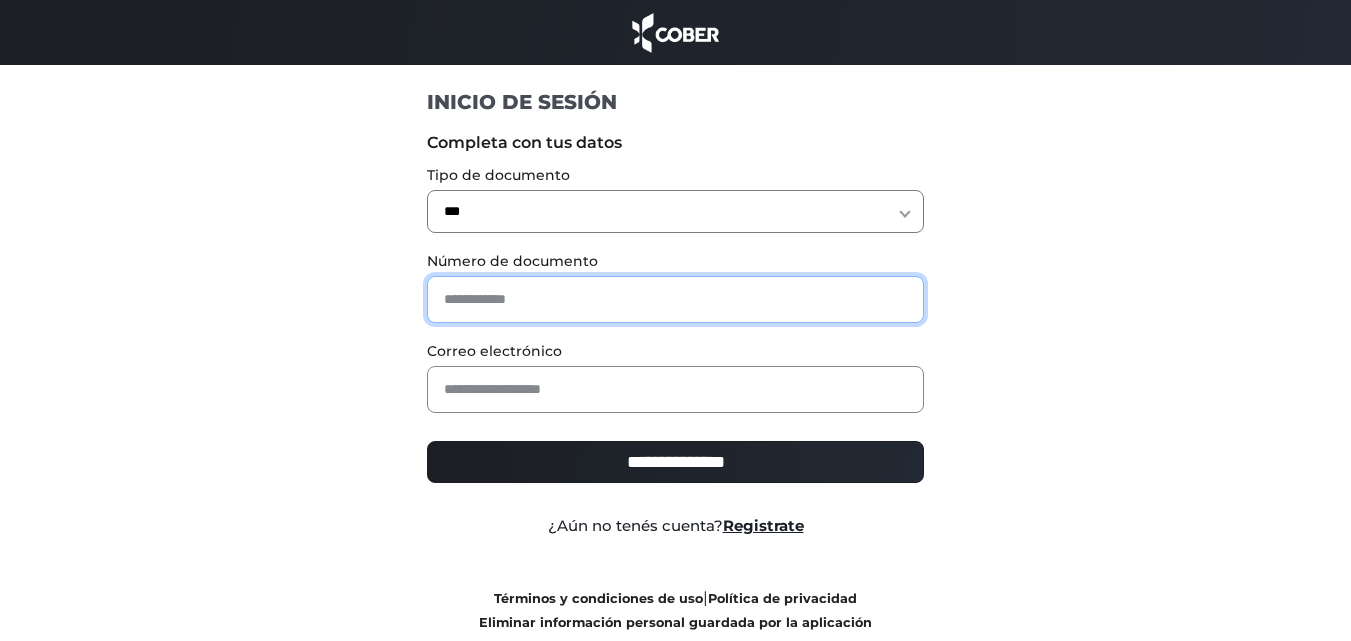 click at bounding box center [675, 299] 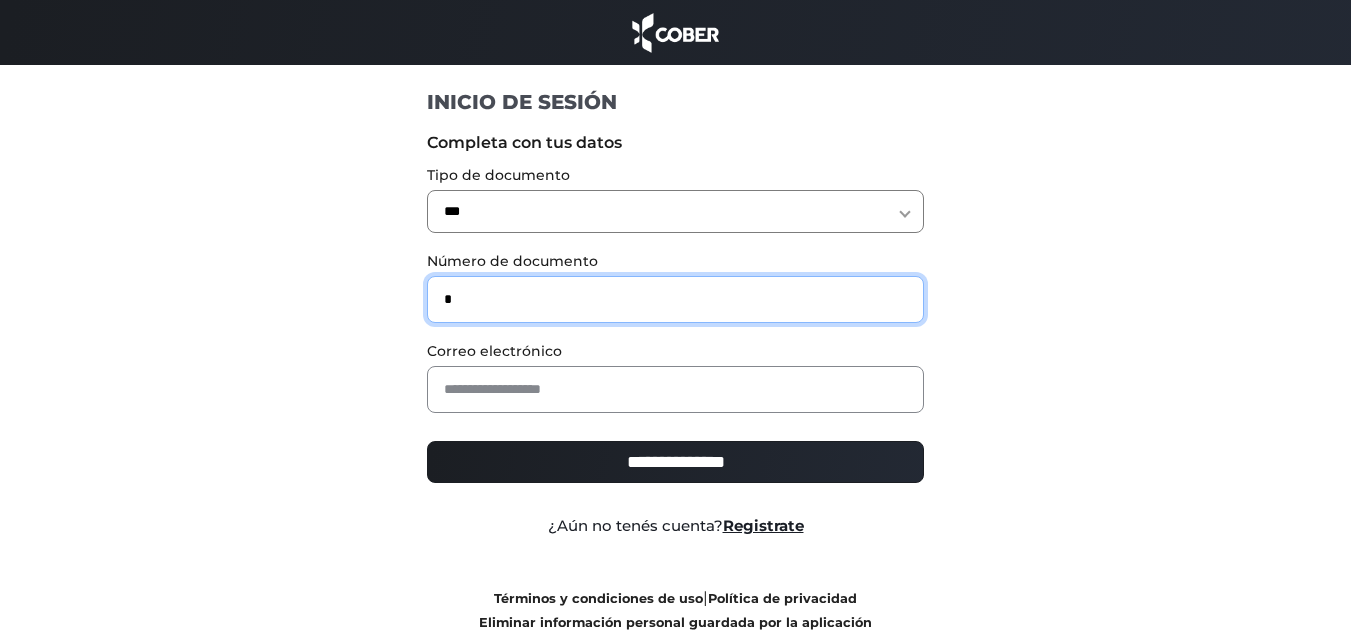 type on "*" 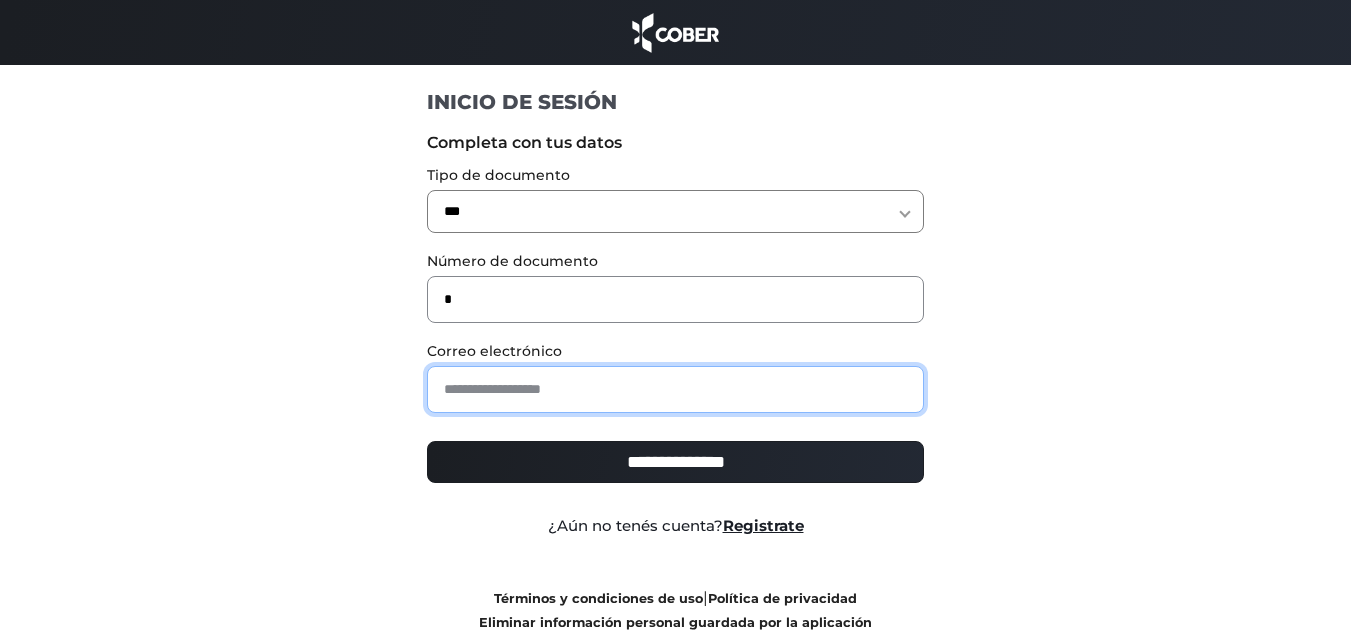 click at bounding box center [675, 389] 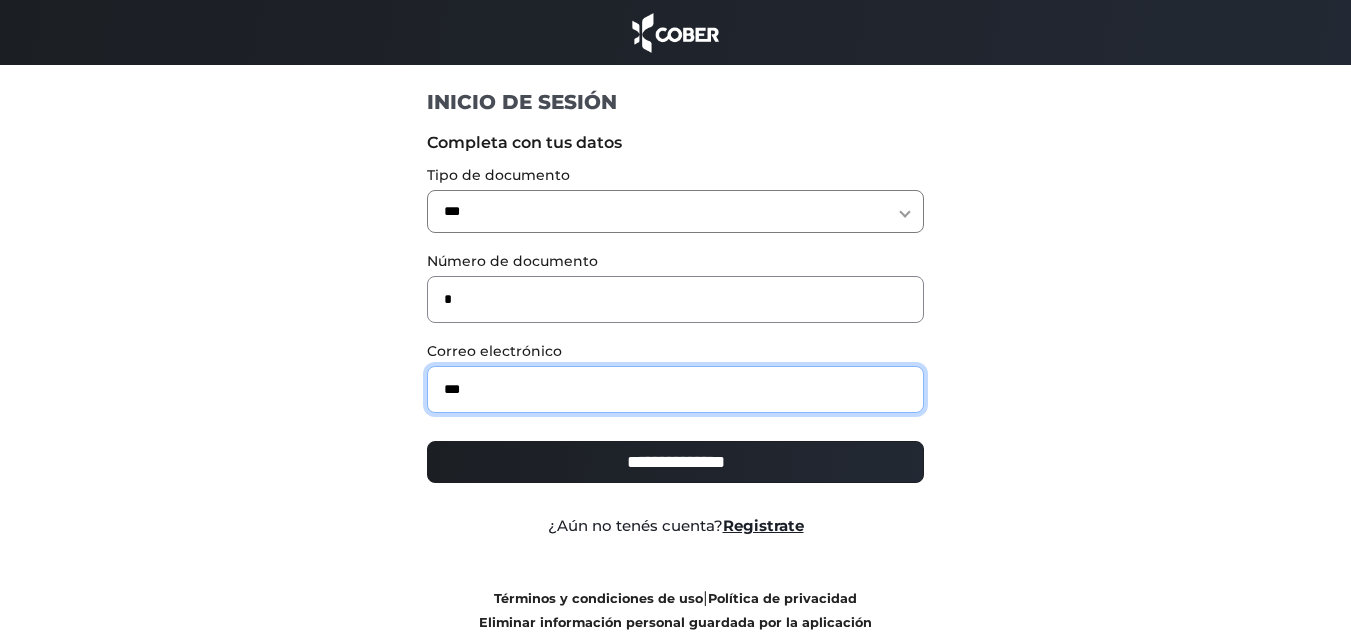 type on "**********" 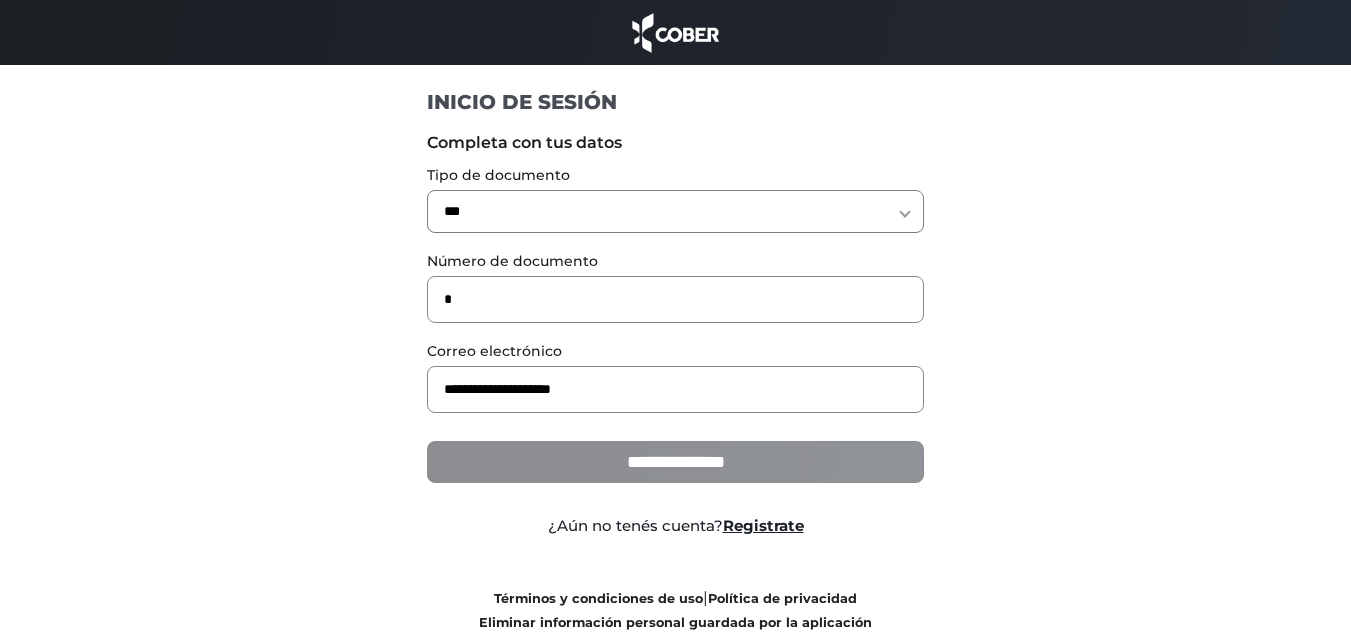 click on "**********" at bounding box center (675, 462) 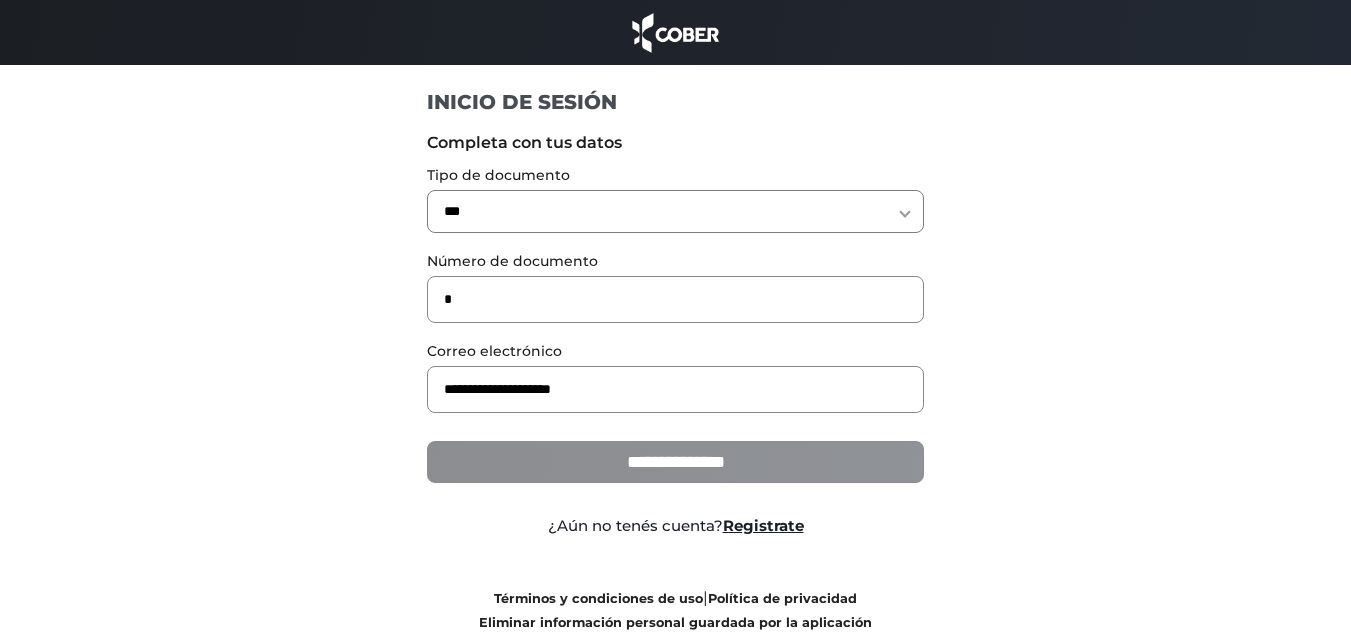 type on "**********" 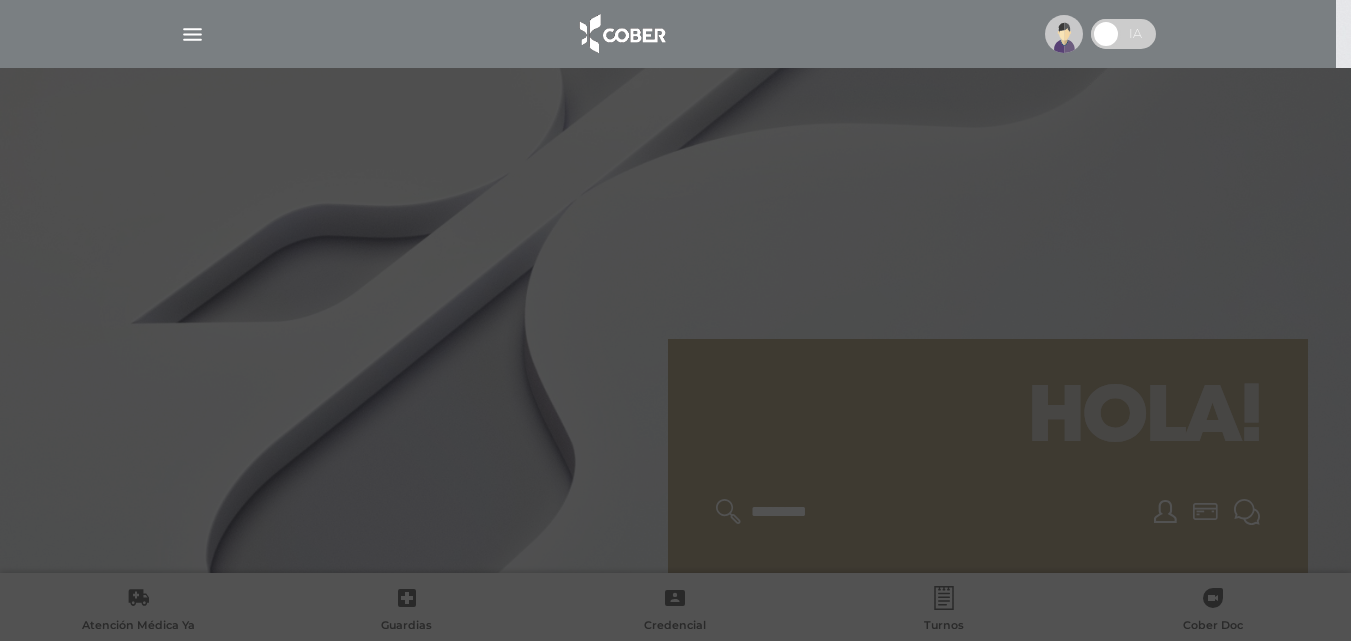 scroll, scrollTop: 0, scrollLeft: 0, axis: both 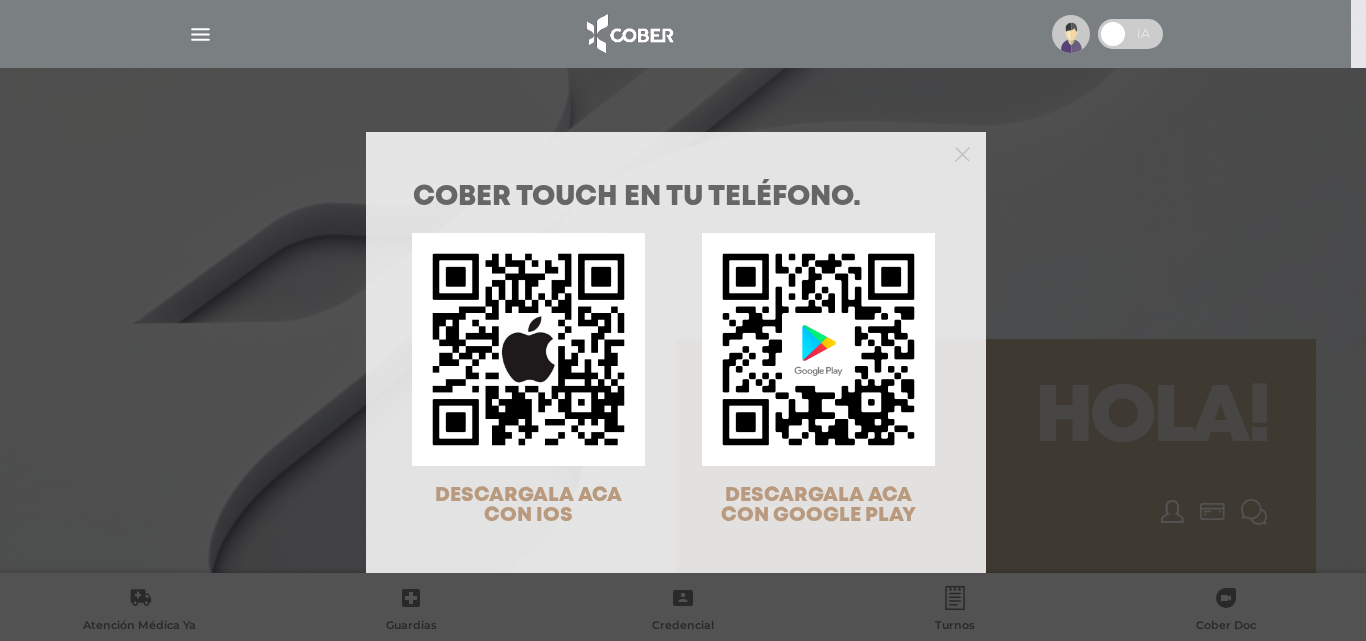 click at bounding box center [676, 152] 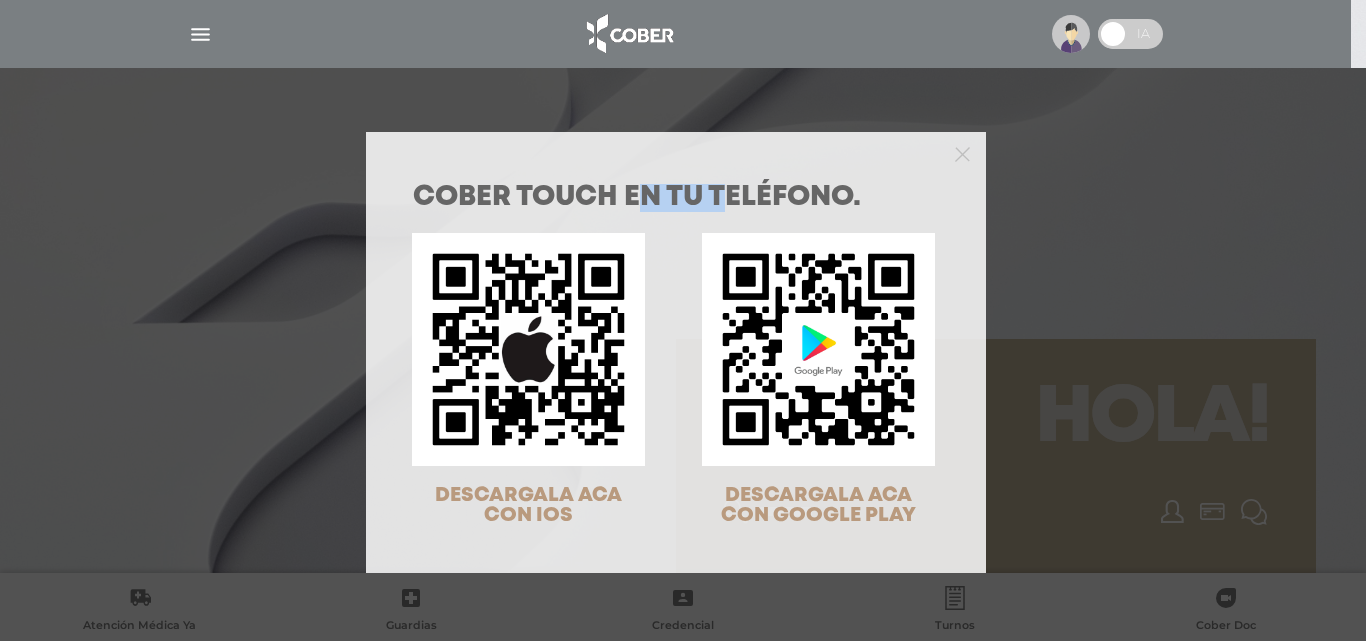 click at bounding box center [676, 152] 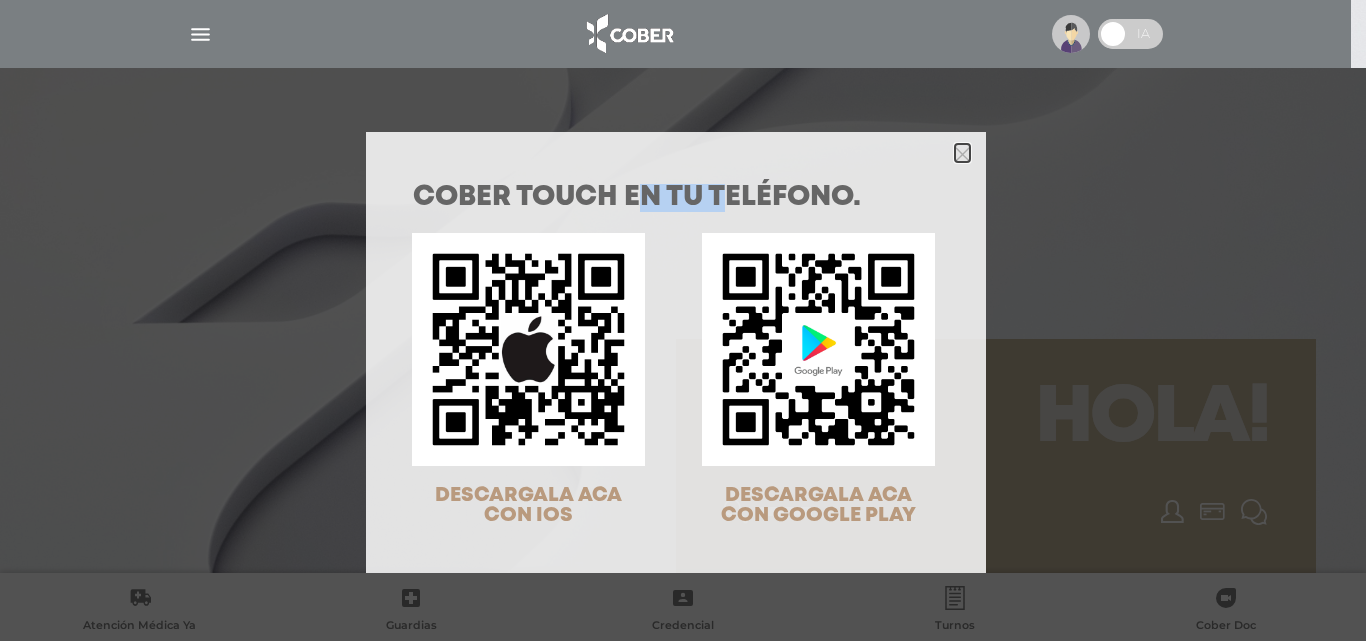 click 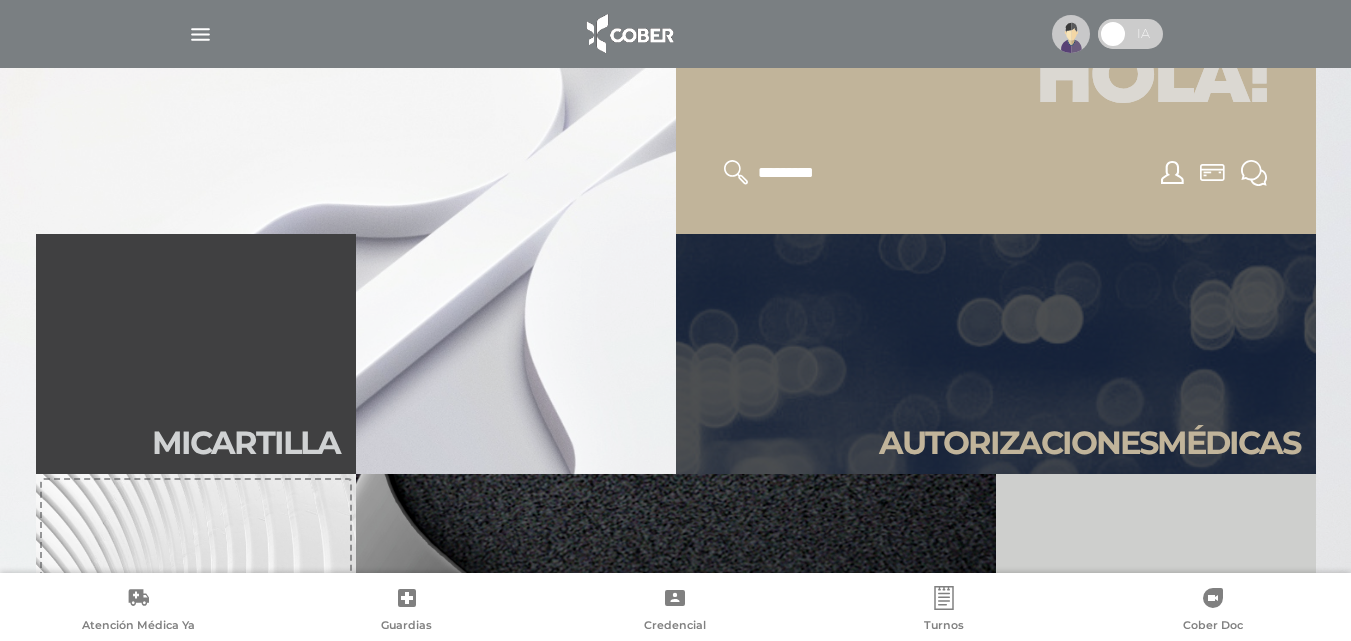 scroll, scrollTop: 340, scrollLeft: 0, axis: vertical 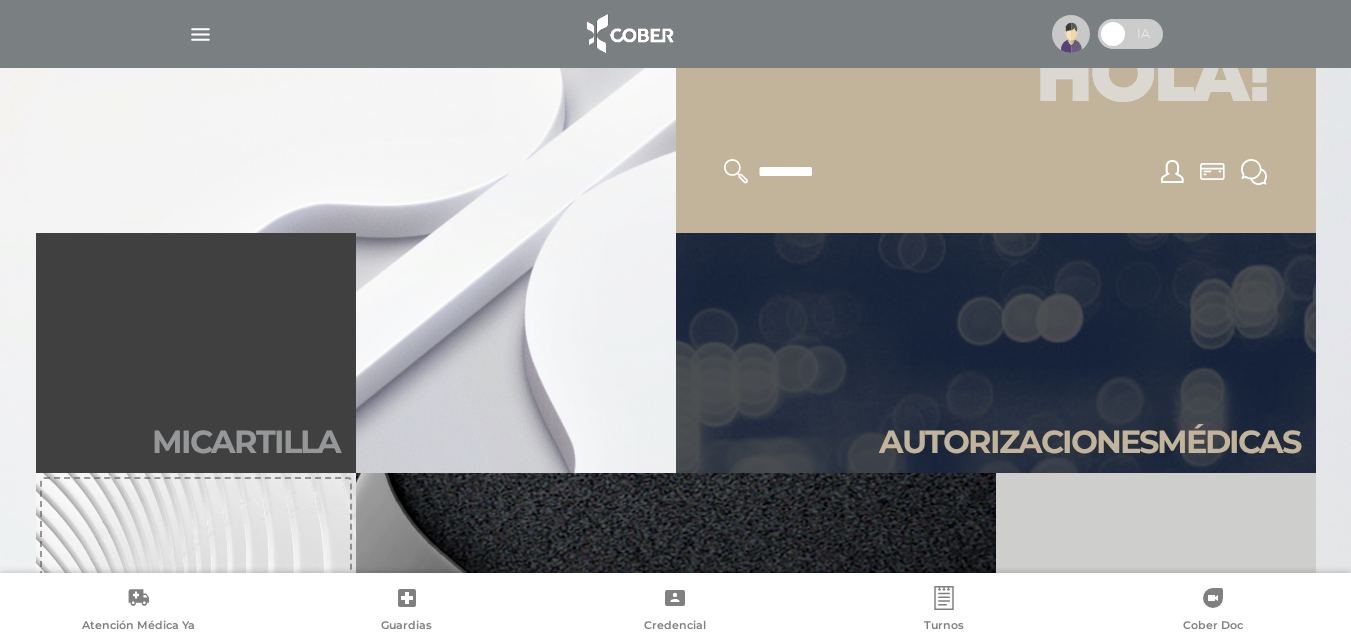 click on "Mi  car tilla" at bounding box center (196, 353) 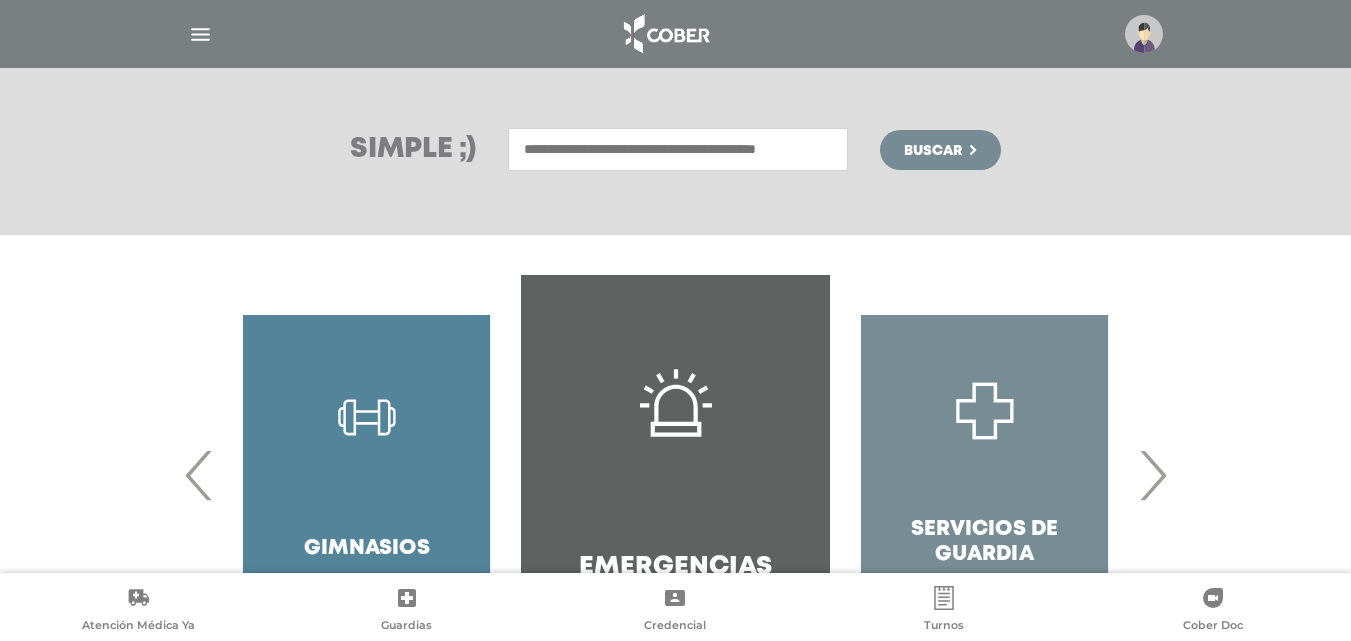 scroll, scrollTop: 386, scrollLeft: 0, axis: vertical 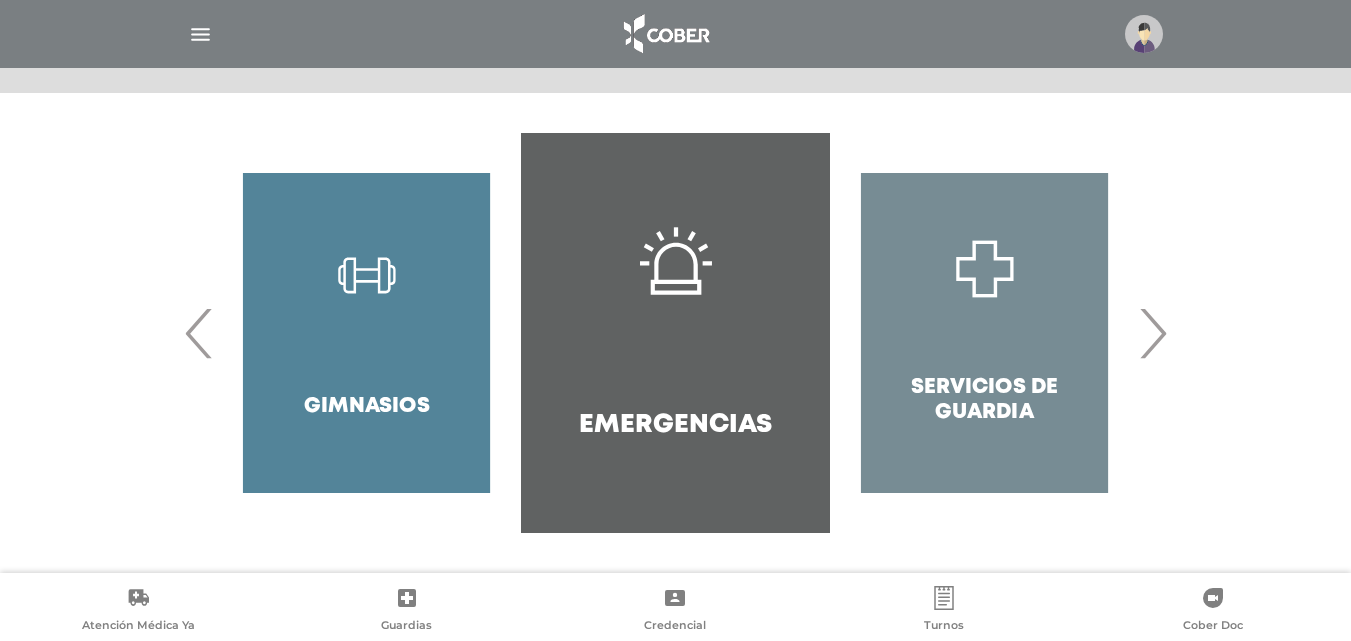 click on "›" at bounding box center (1152, 333) 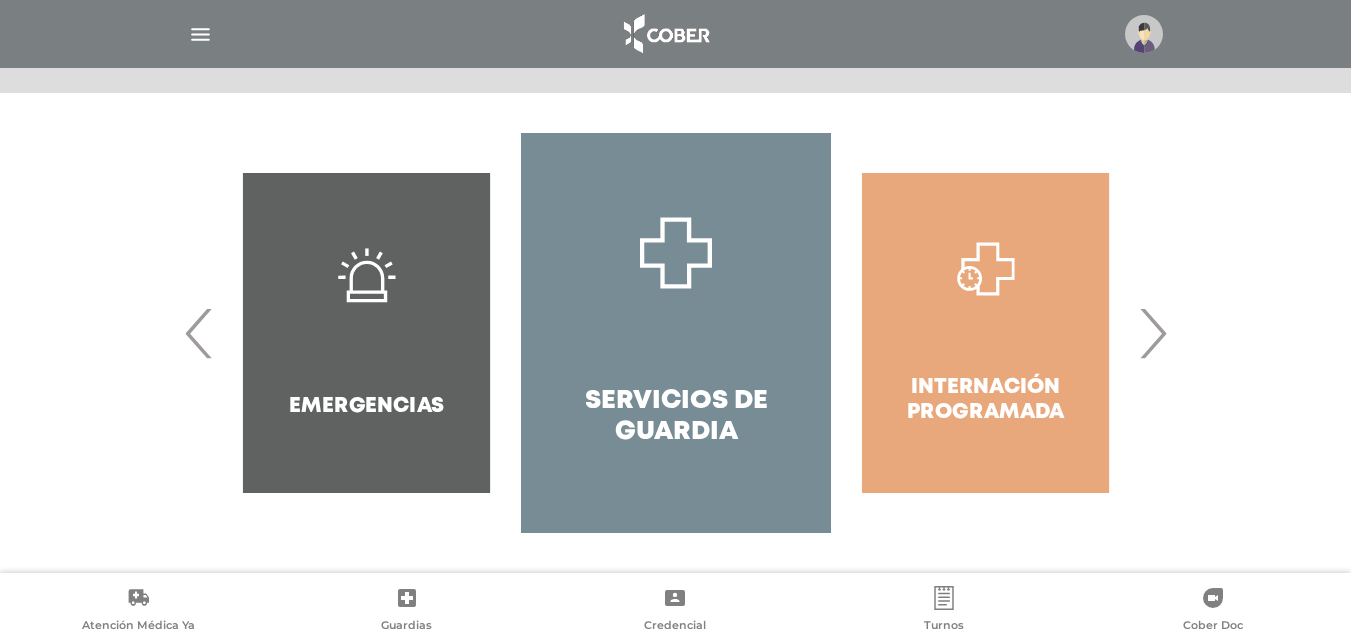 click on "›" at bounding box center [1152, 333] 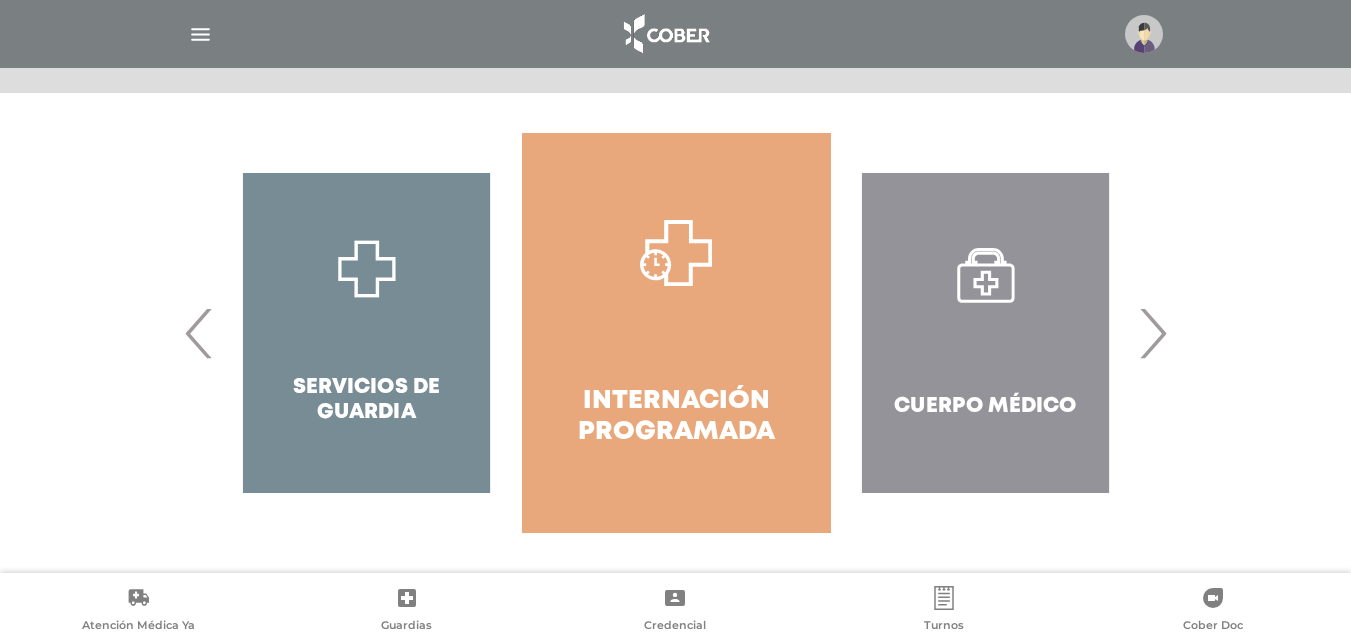 click on "›" at bounding box center (1152, 333) 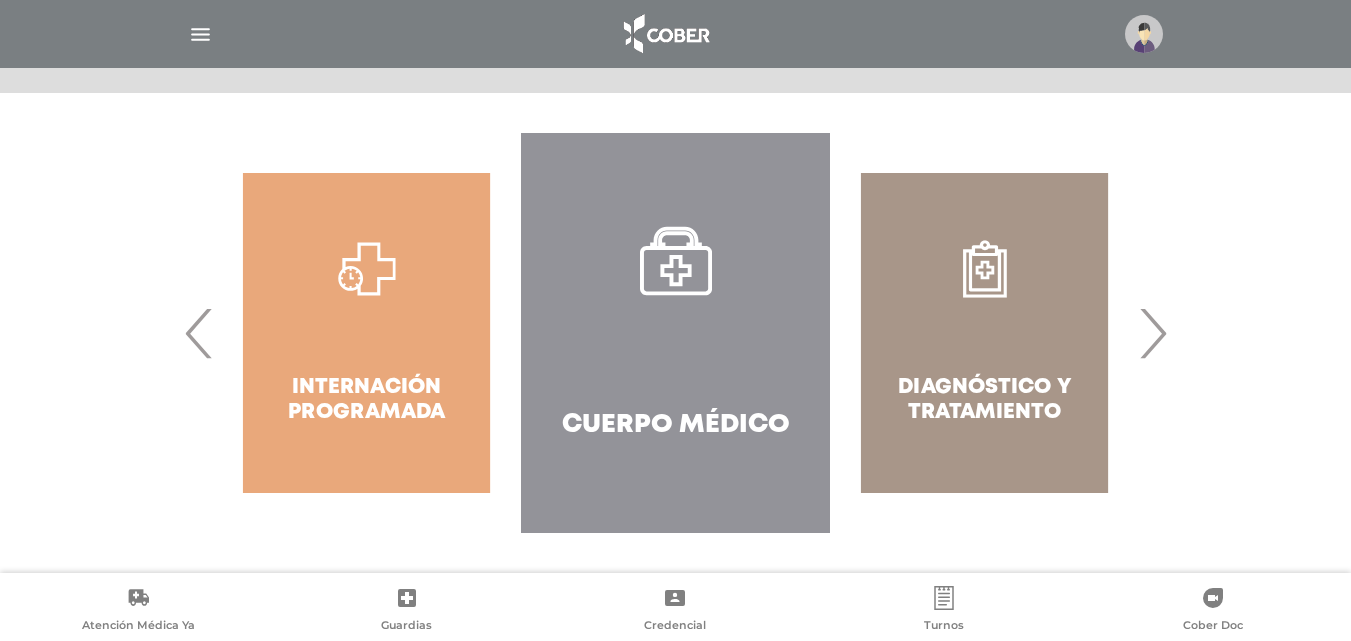click on "›" at bounding box center (1152, 333) 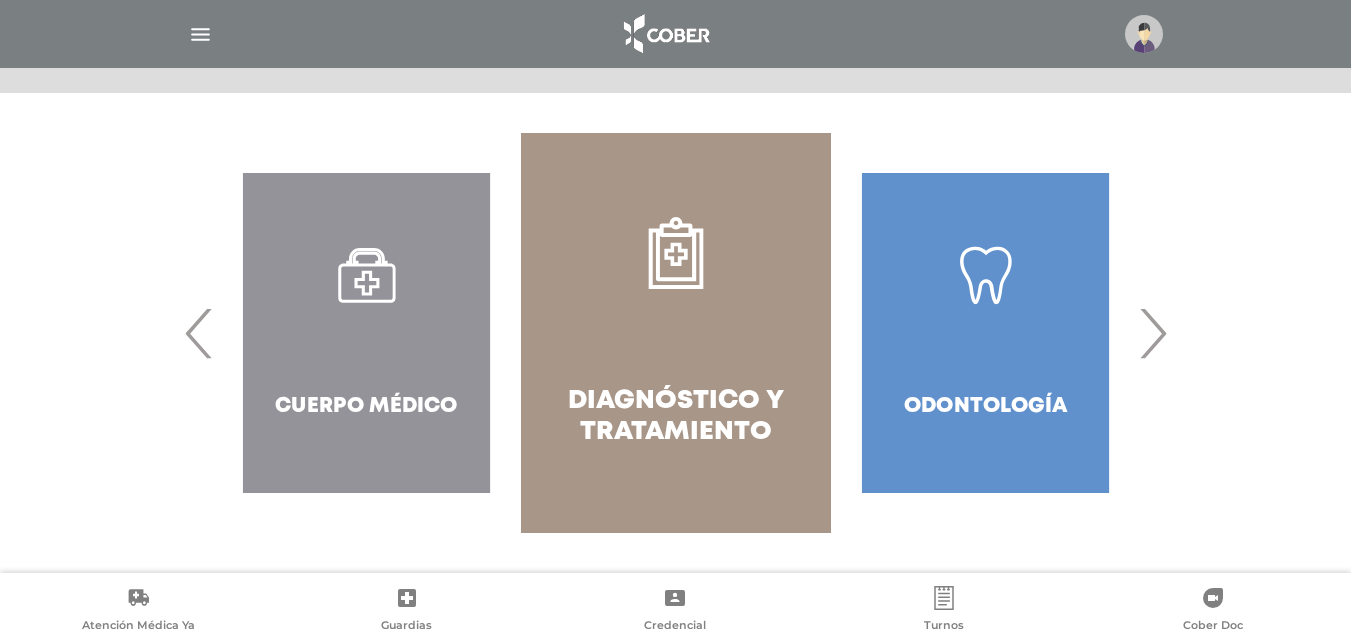 click on "›" at bounding box center [1152, 333] 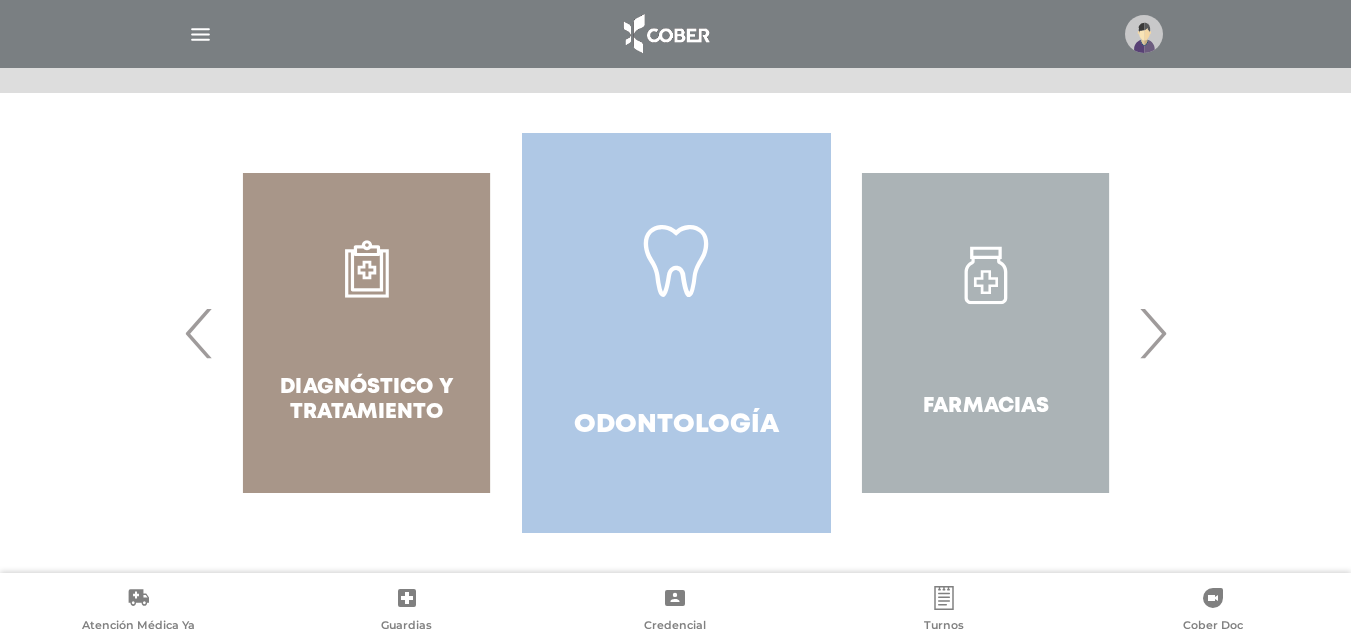 click on "Odontología" at bounding box center (676, 333) 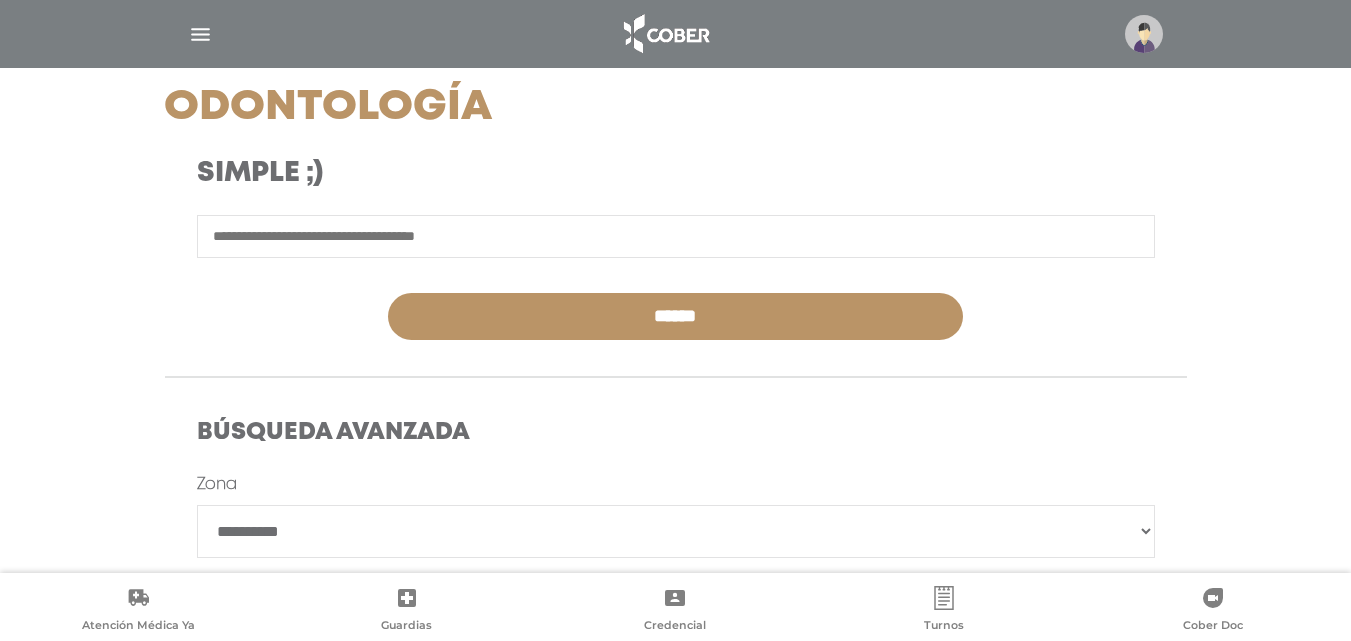 scroll, scrollTop: 277, scrollLeft: 0, axis: vertical 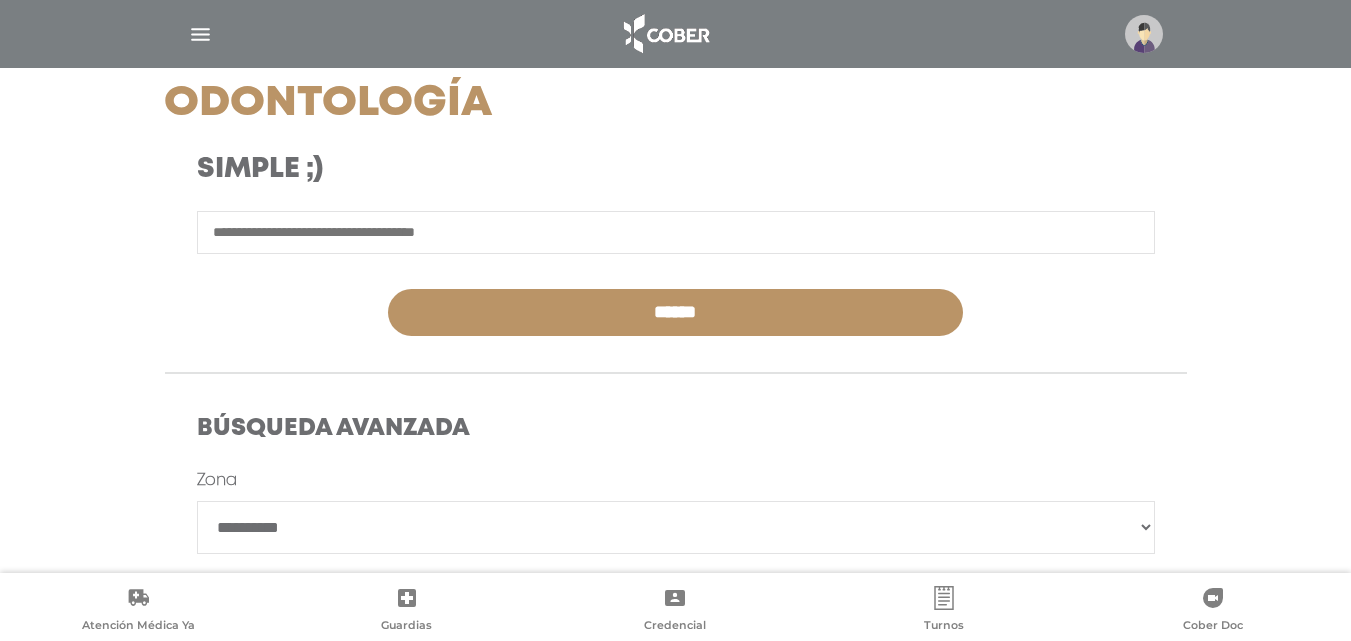 click on "**********" at bounding box center [676, 527] 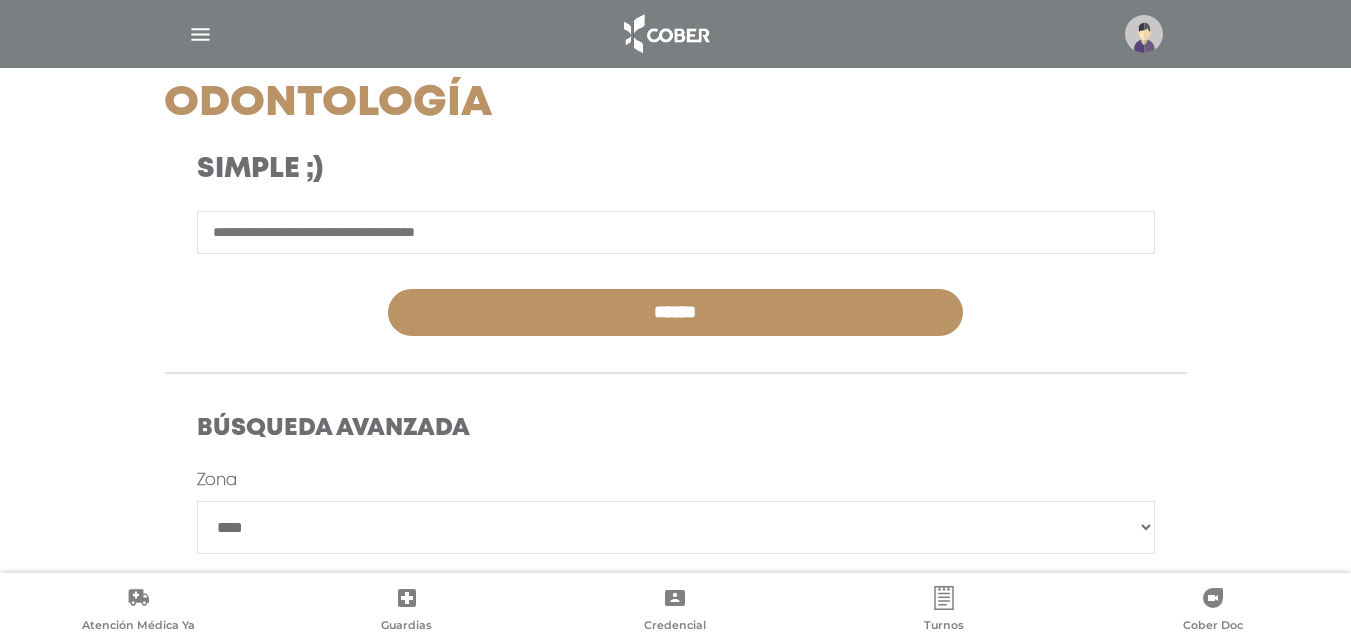 click on "**********" at bounding box center (676, 527) 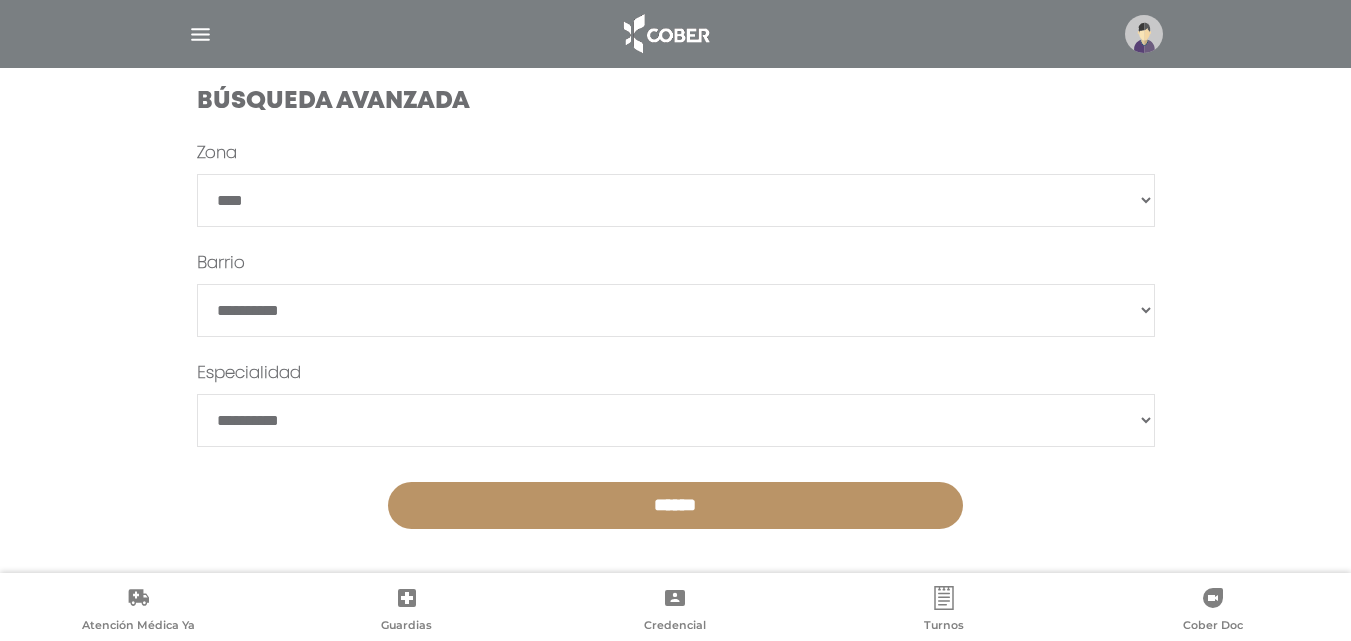 scroll, scrollTop: 610, scrollLeft: 0, axis: vertical 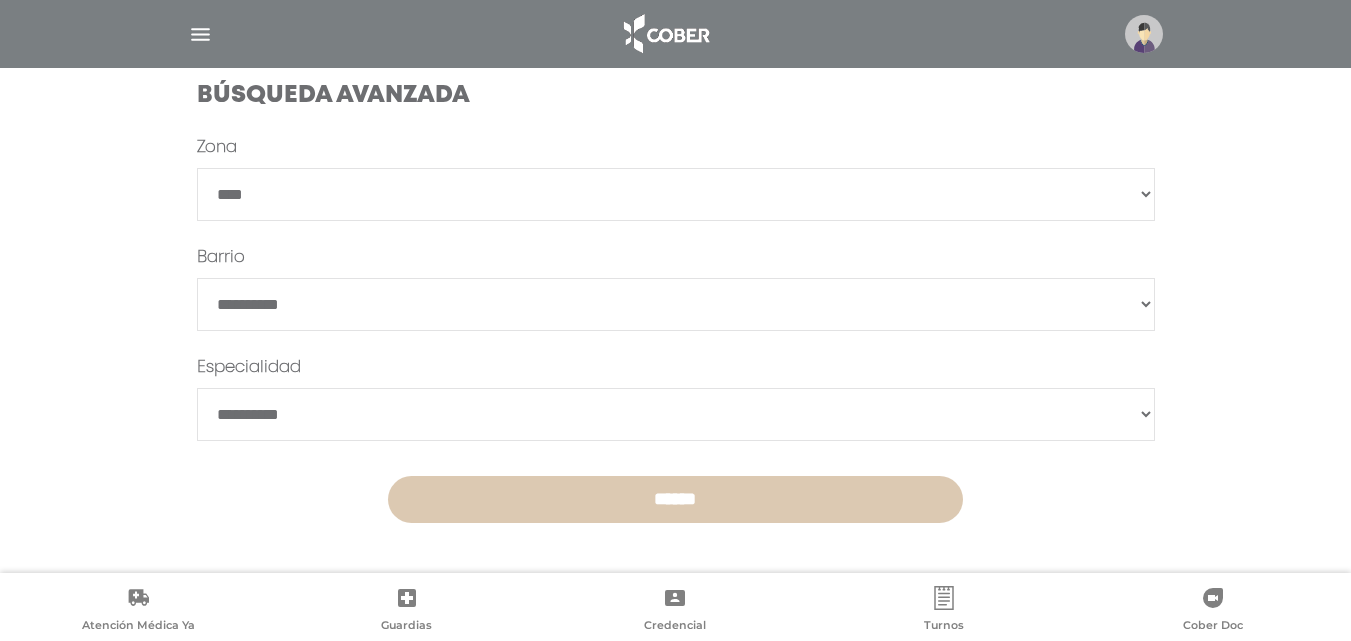 click on "******" at bounding box center (675, 499) 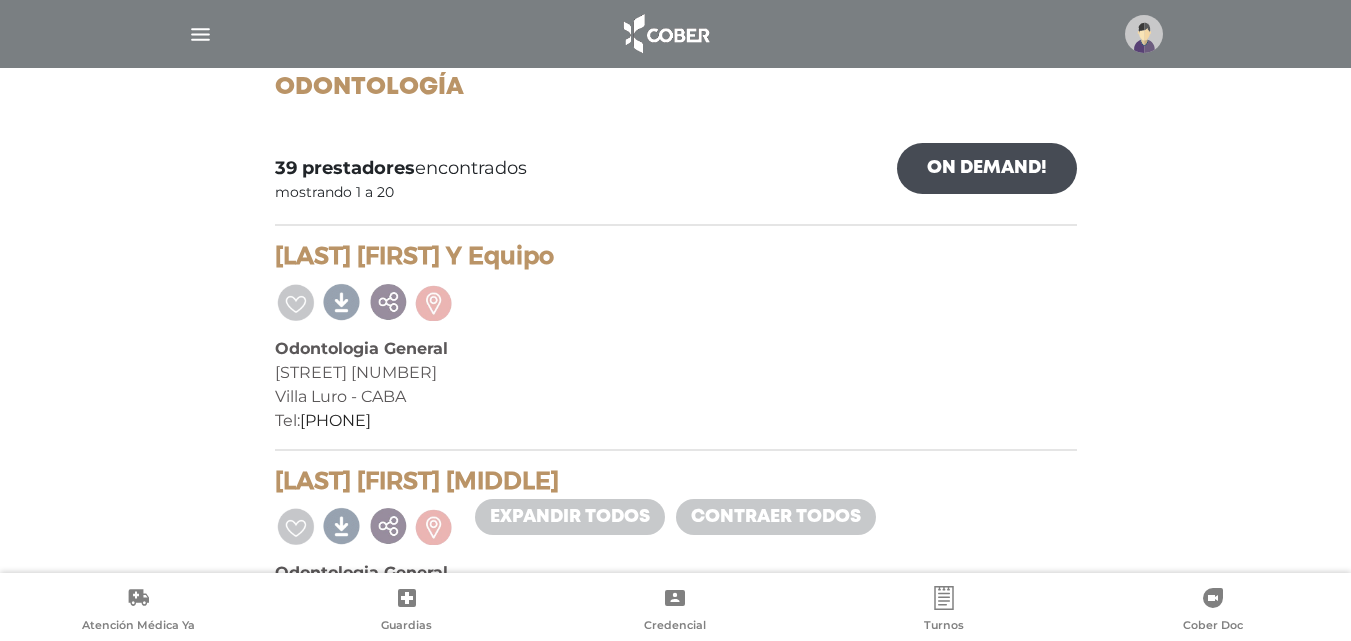 scroll, scrollTop: 0, scrollLeft: 0, axis: both 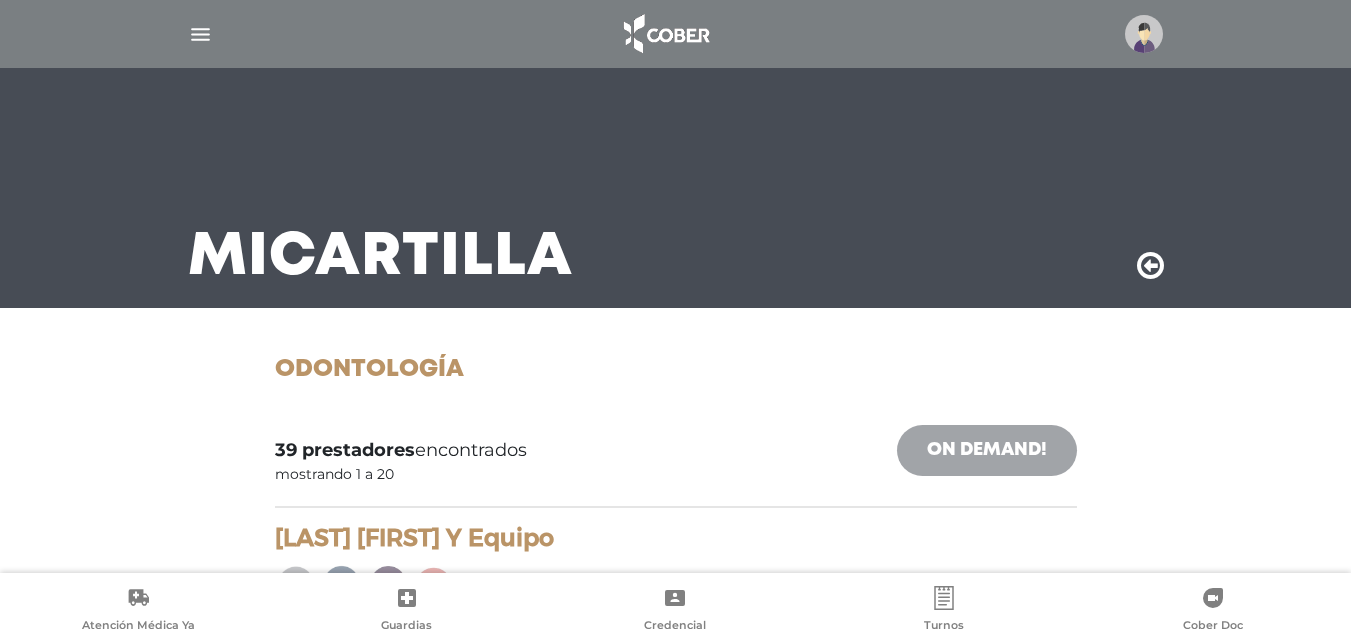 click on "On Demand!" at bounding box center (987, 450) 